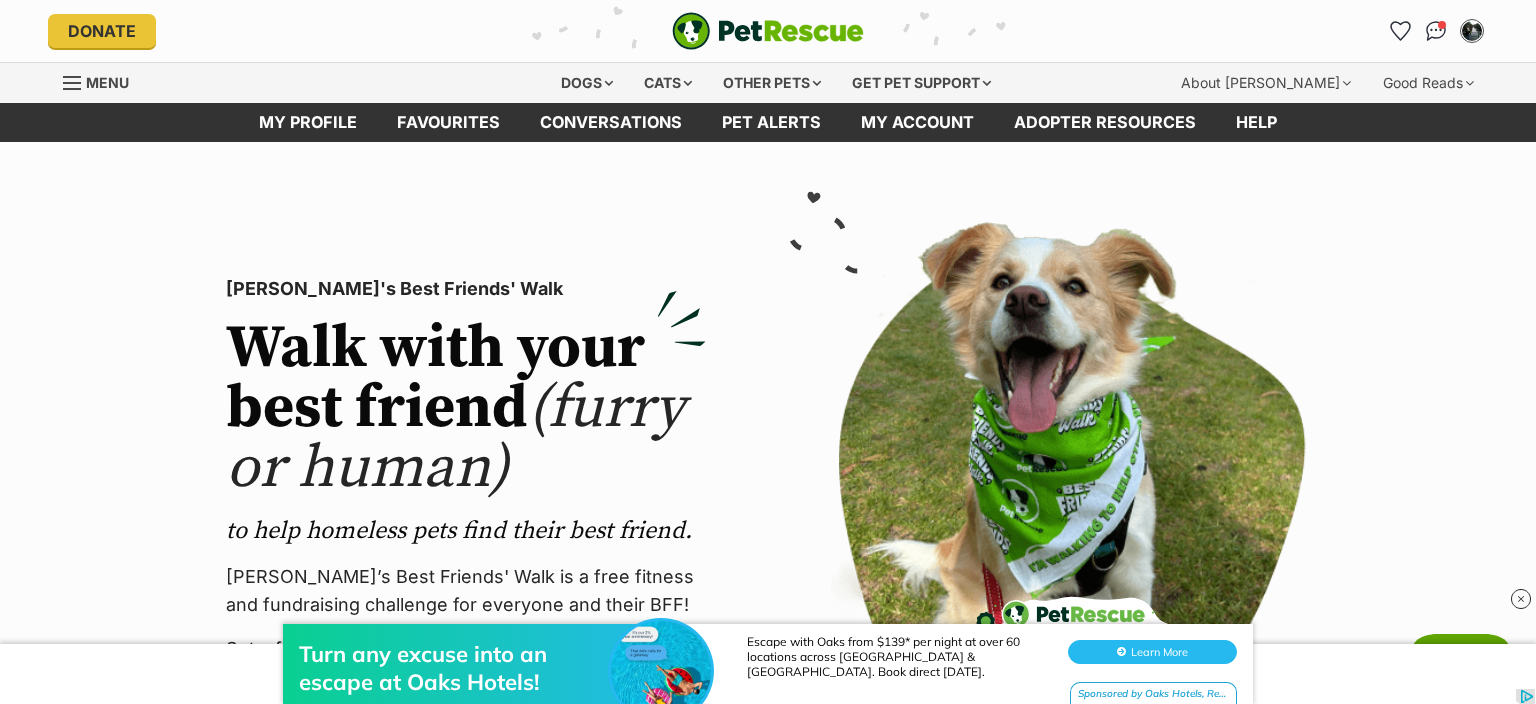 scroll, scrollTop: 0, scrollLeft: 0, axis: both 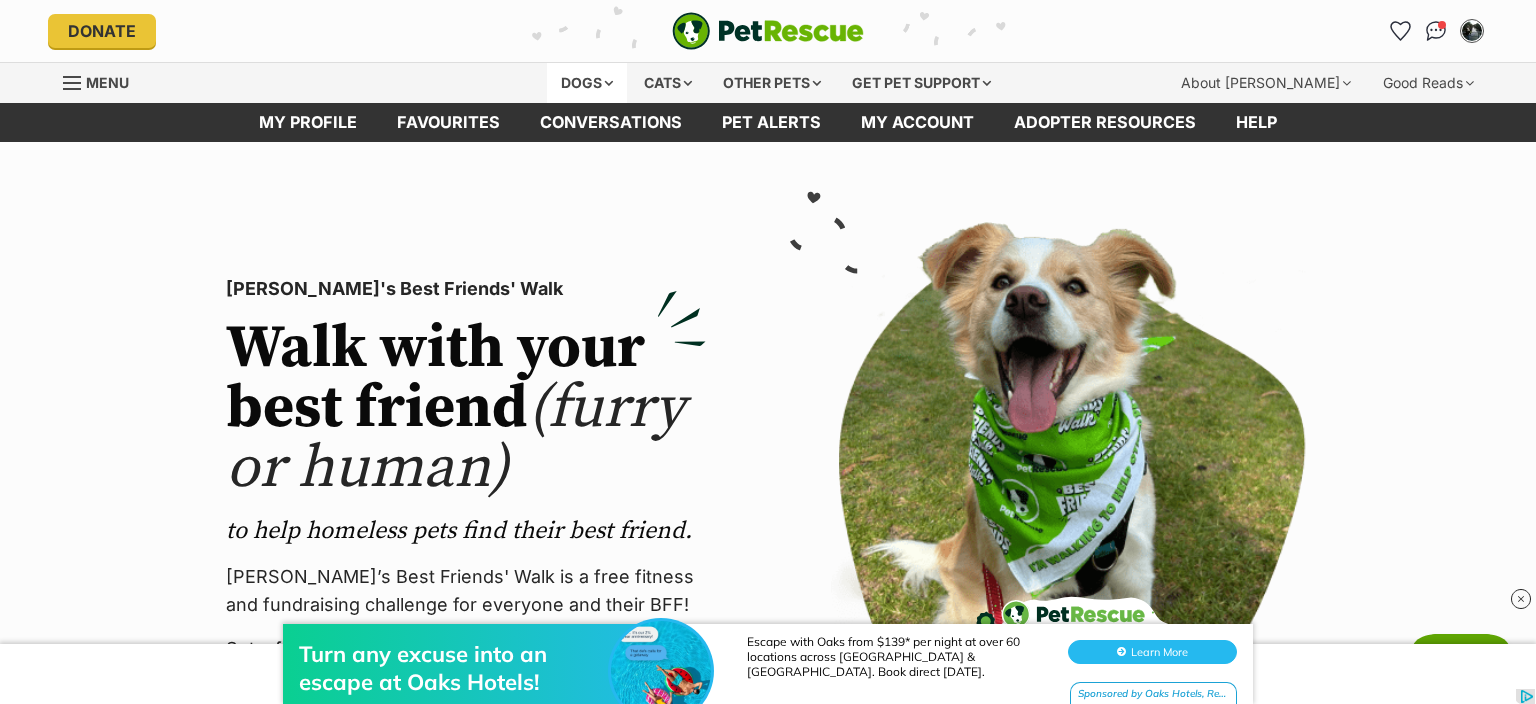 click on "Dogs" at bounding box center [587, 83] 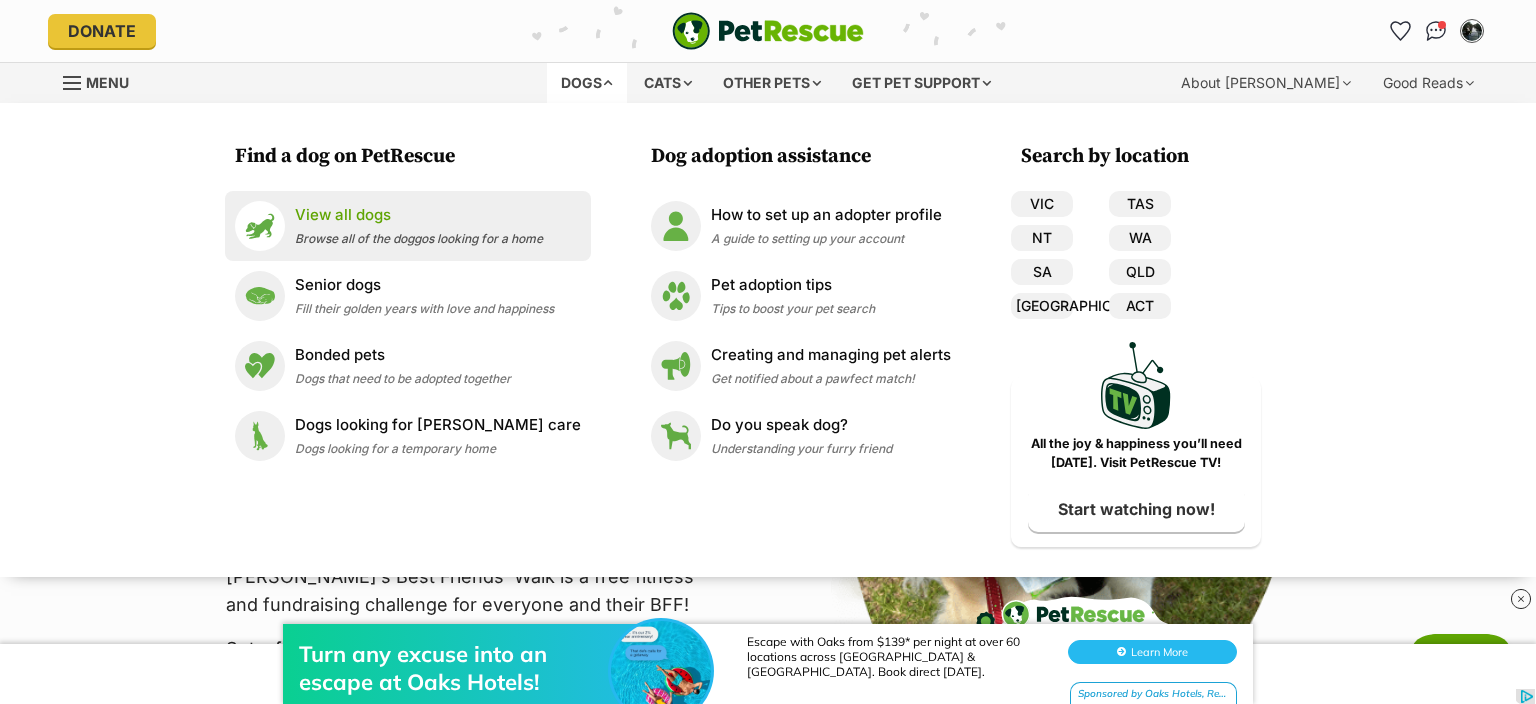 click on "View all dogs" at bounding box center [419, 215] 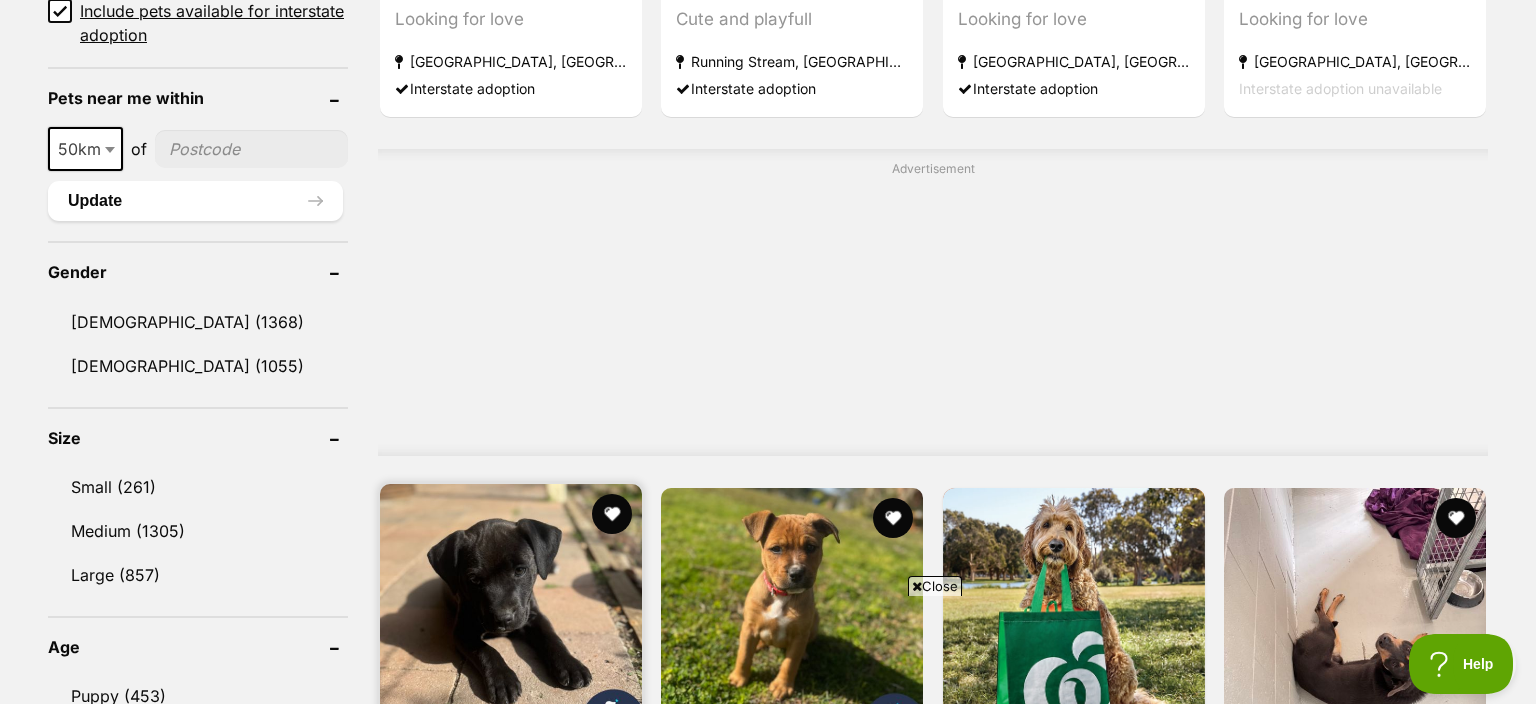 scroll, scrollTop: 1795, scrollLeft: 0, axis: vertical 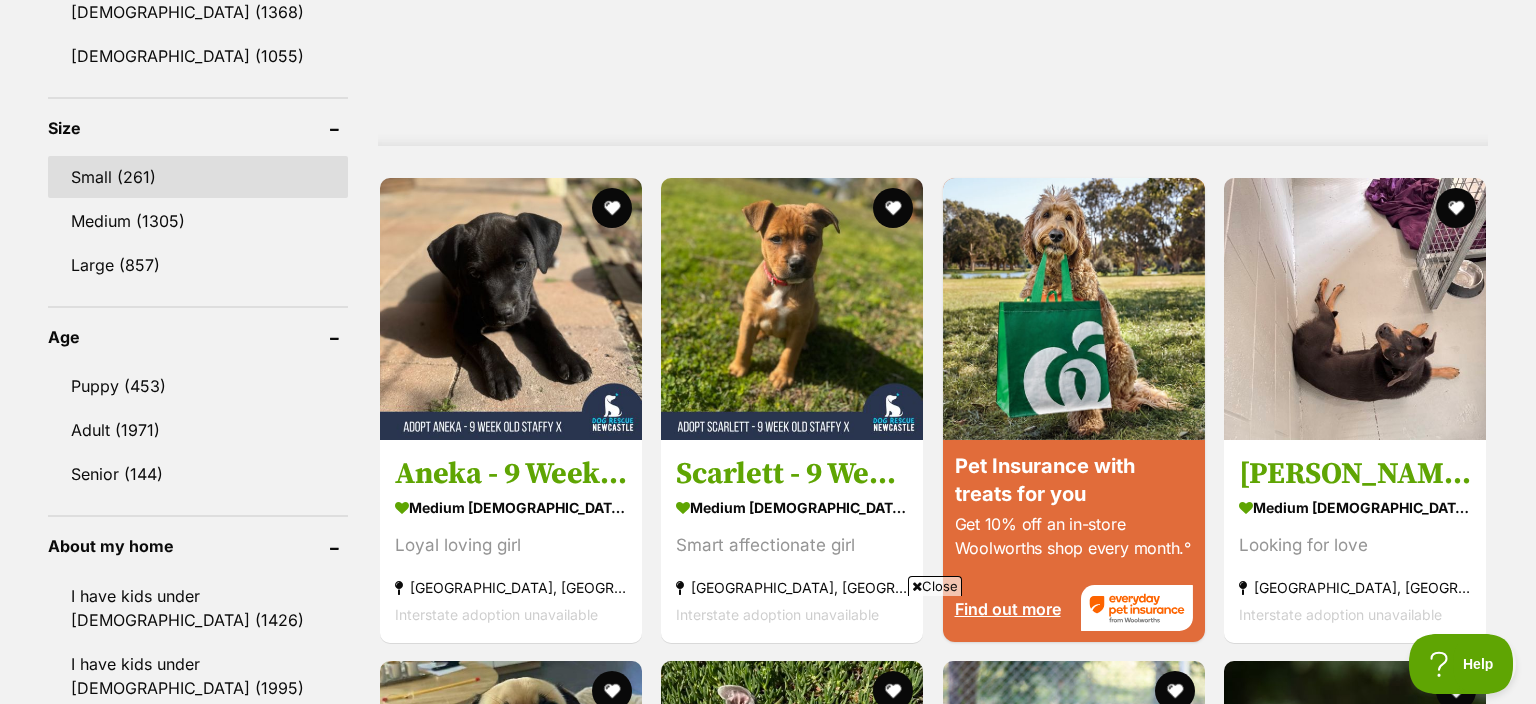 click on "Small (261)" at bounding box center (198, 177) 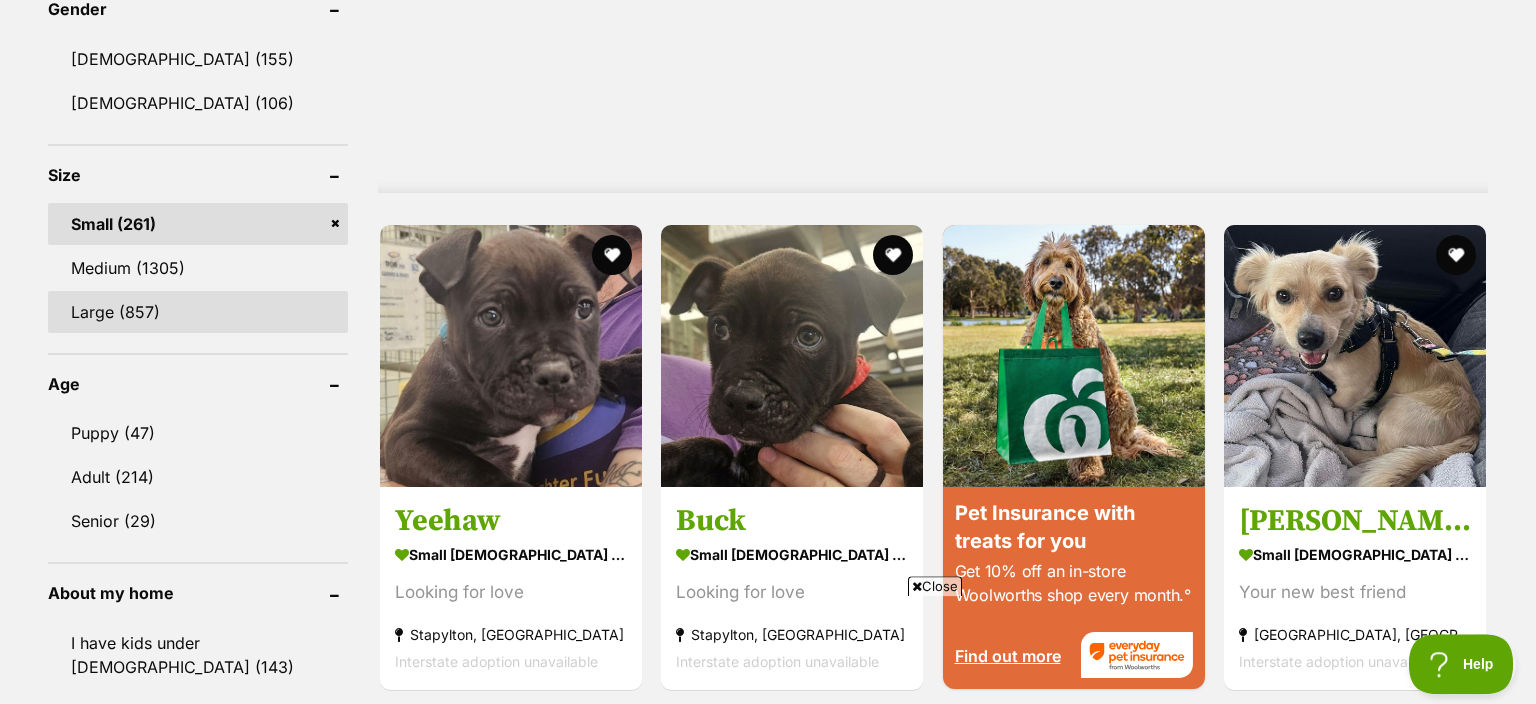 scroll, scrollTop: 1795, scrollLeft: 0, axis: vertical 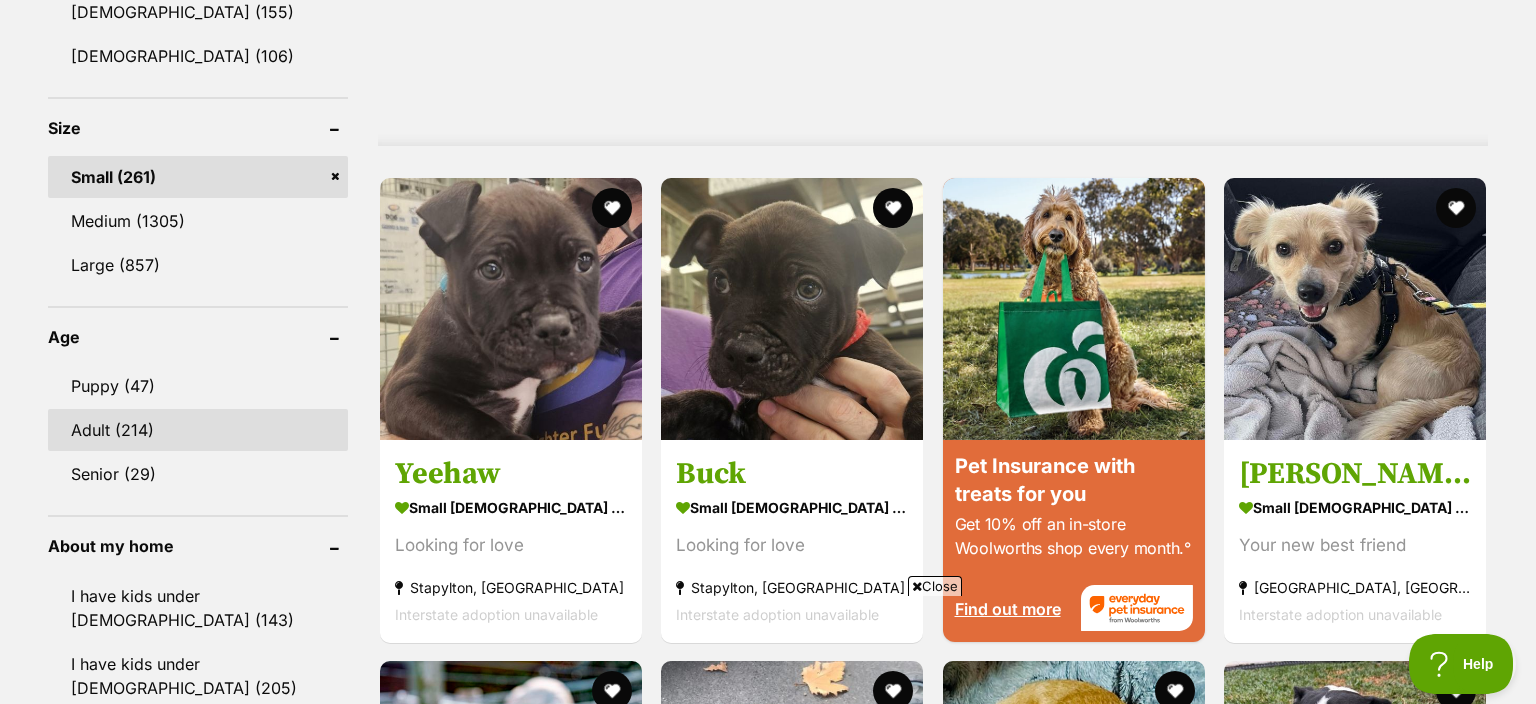 click on "Adult (214)" at bounding box center [198, 430] 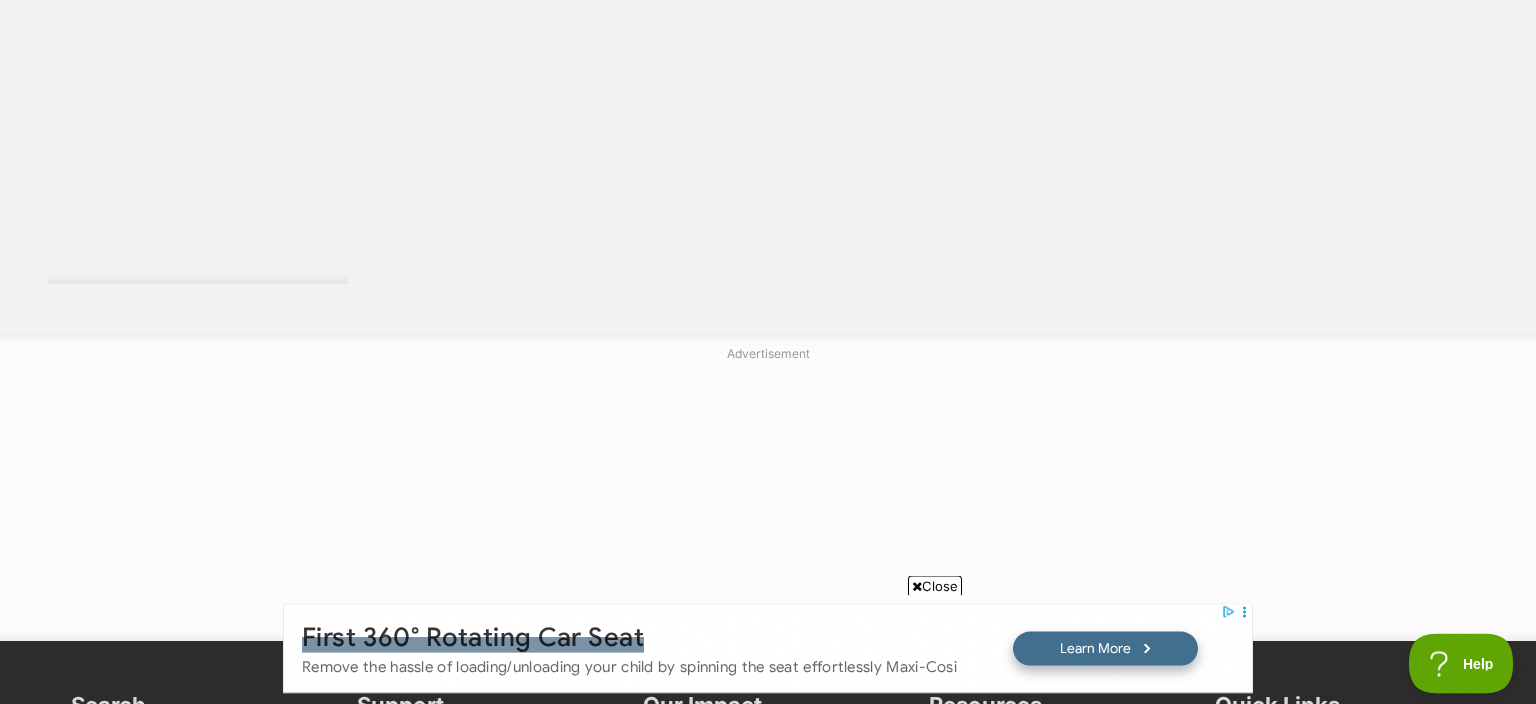 scroll, scrollTop: 3907, scrollLeft: 0, axis: vertical 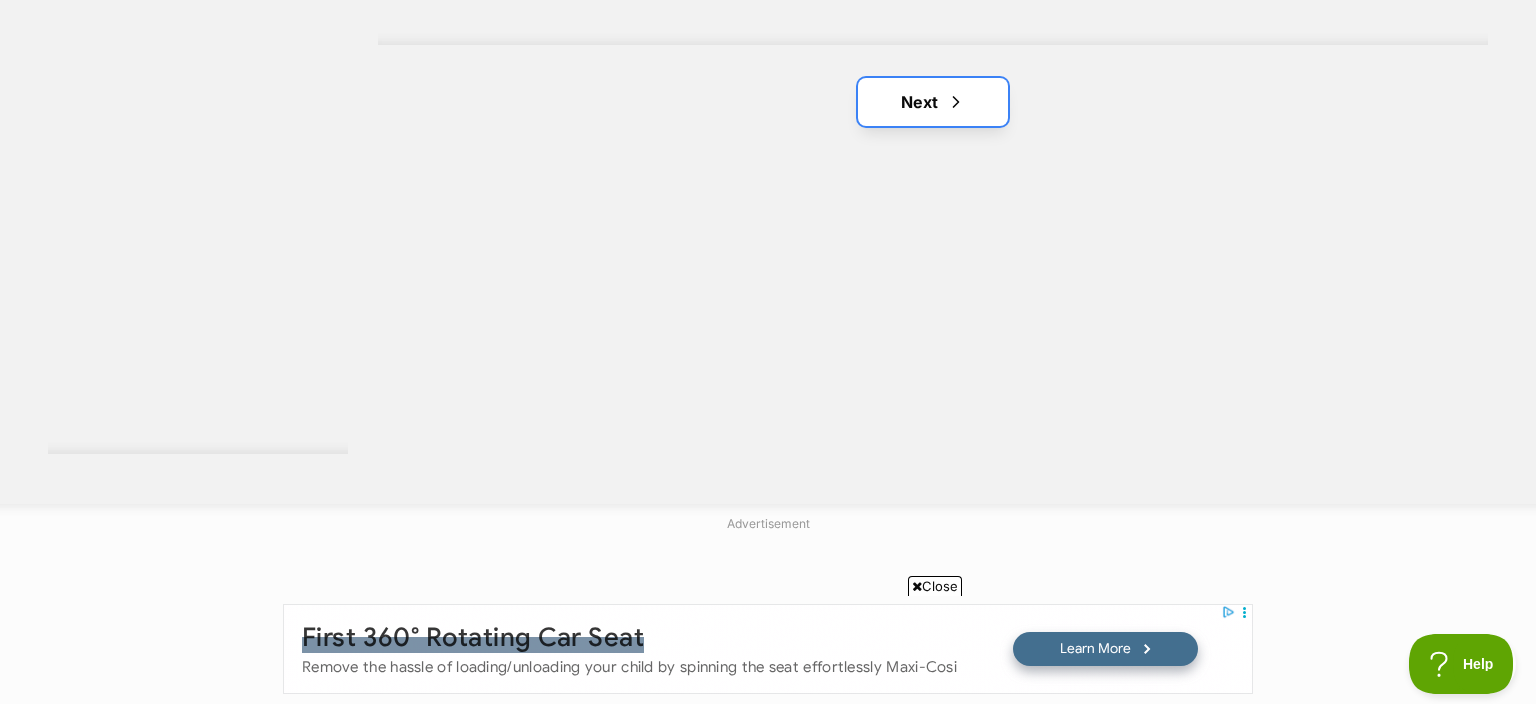 click on "Next" at bounding box center [933, 102] 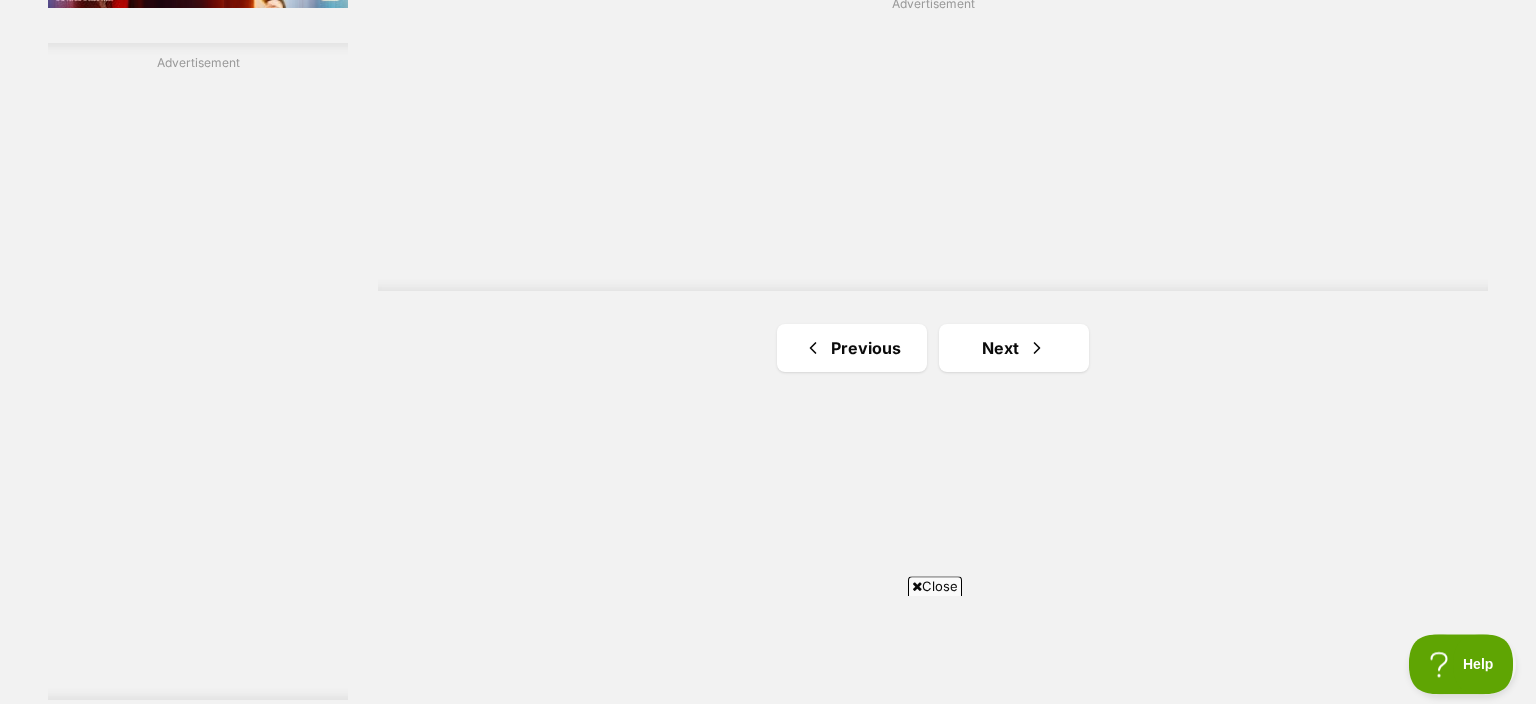 scroll, scrollTop: 3801, scrollLeft: 0, axis: vertical 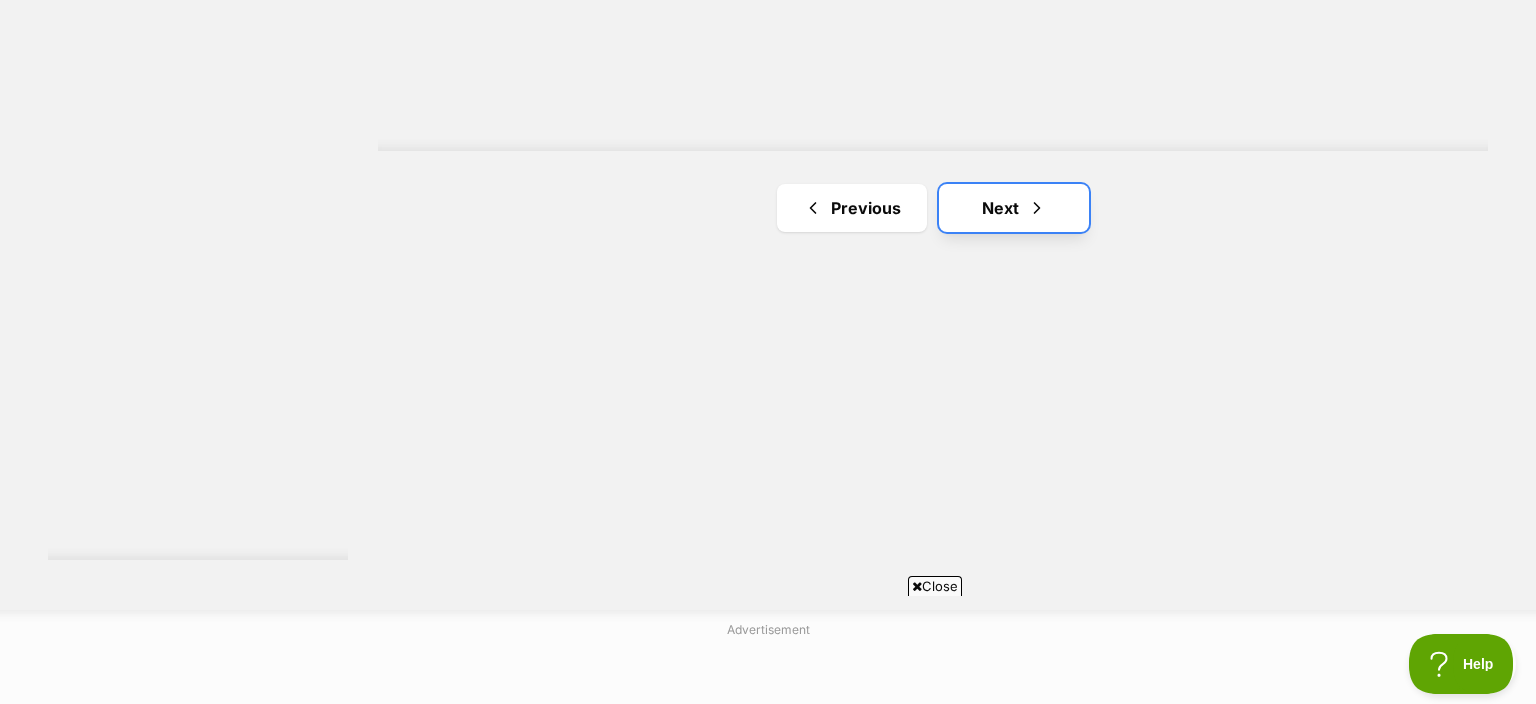 click on "Next" at bounding box center (1014, 208) 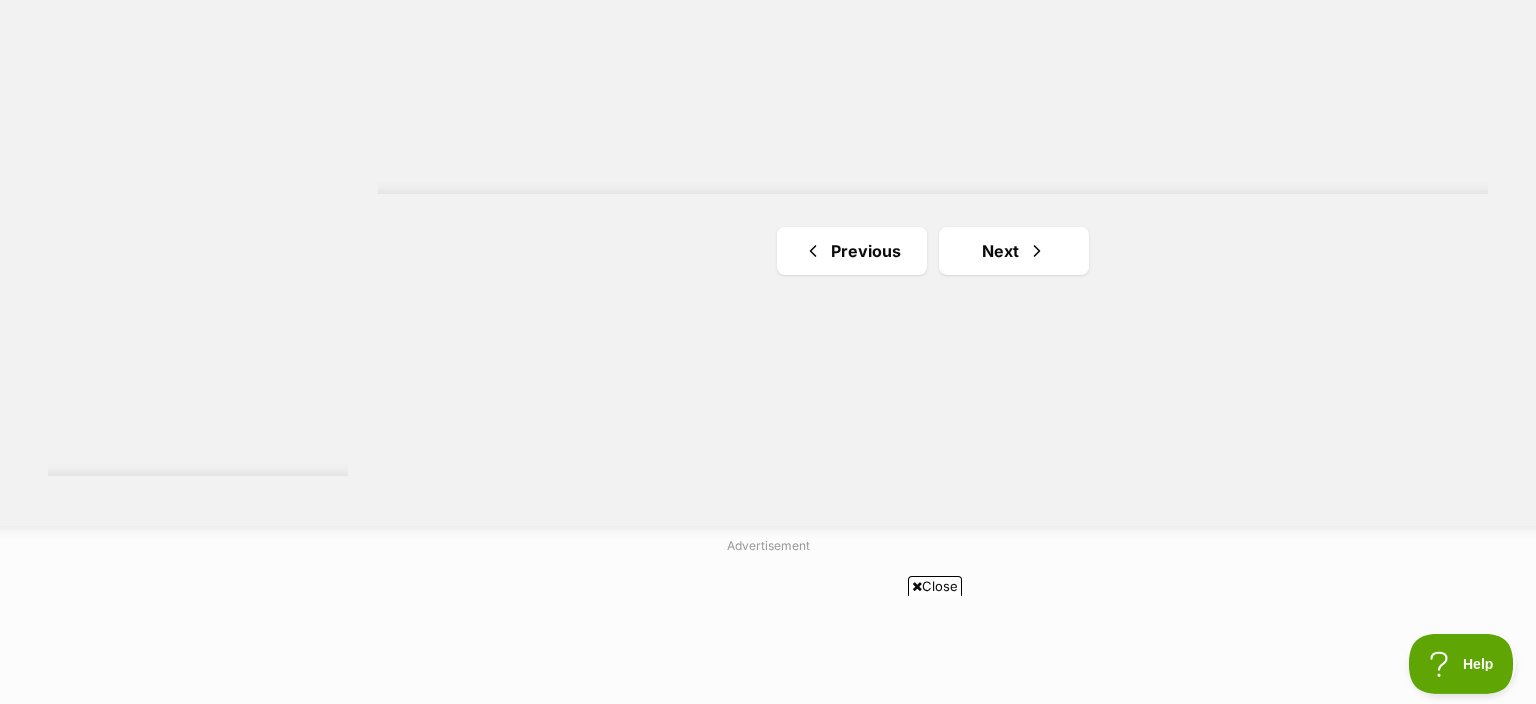 scroll, scrollTop: 3907, scrollLeft: 0, axis: vertical 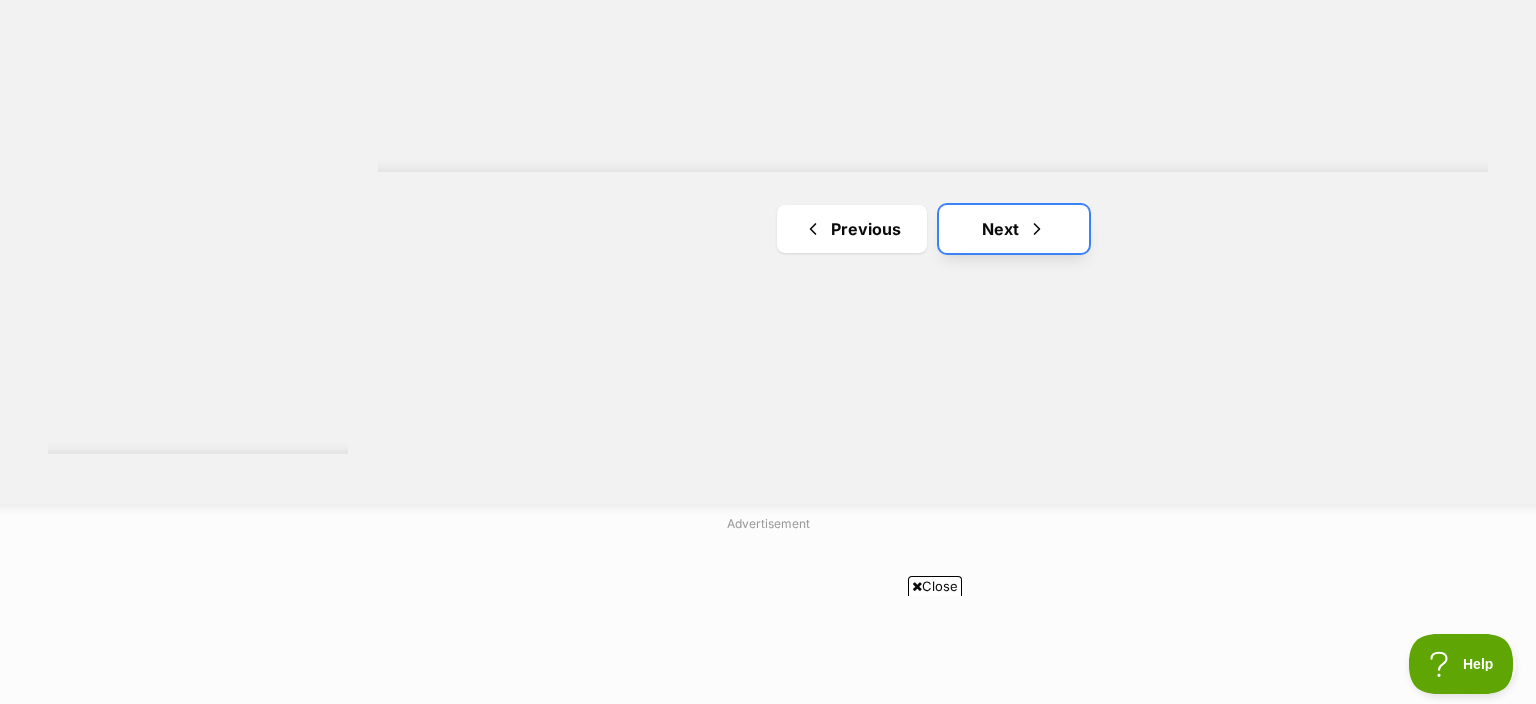 click on "Next" at bounding box center [1014, 229] 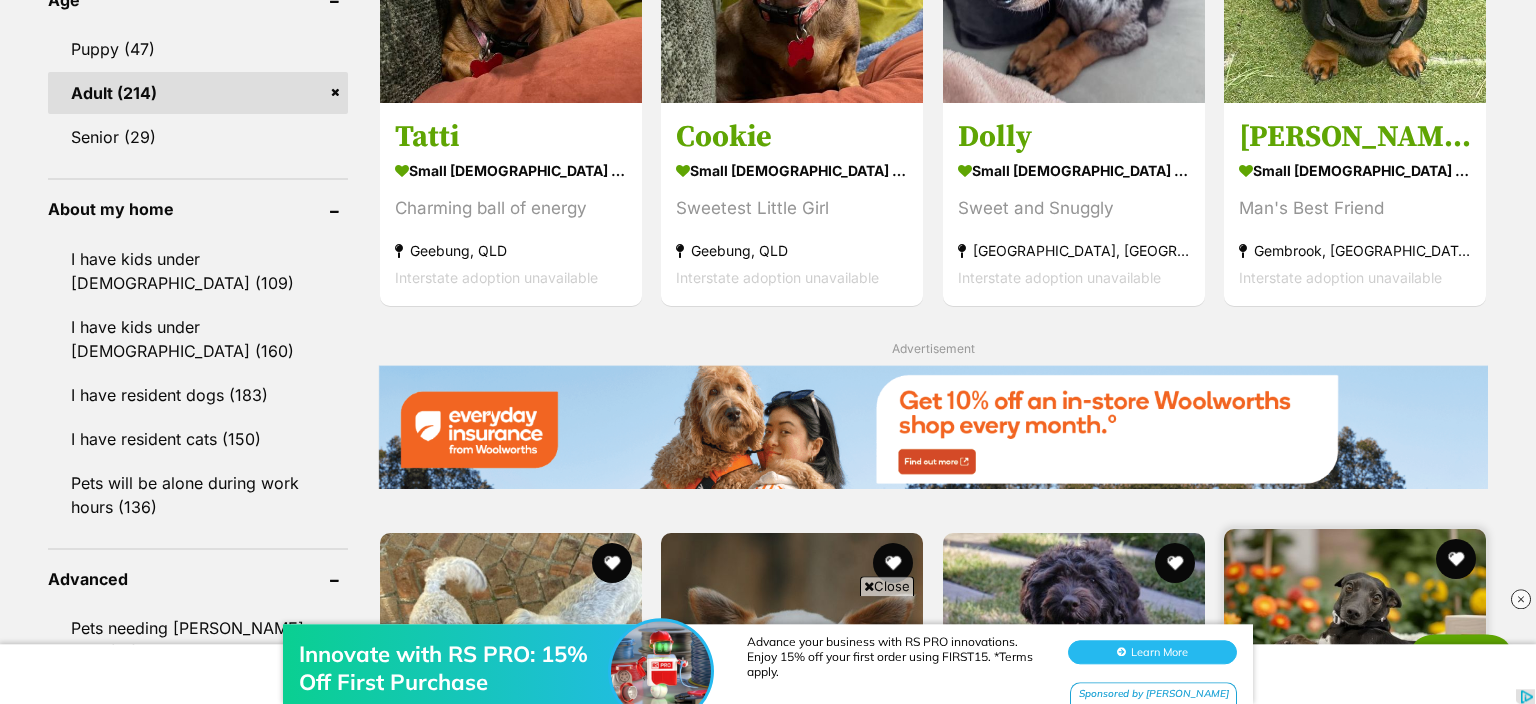 scroll, scrollTop: 1795, scrollLeft: 0, axis: vertical 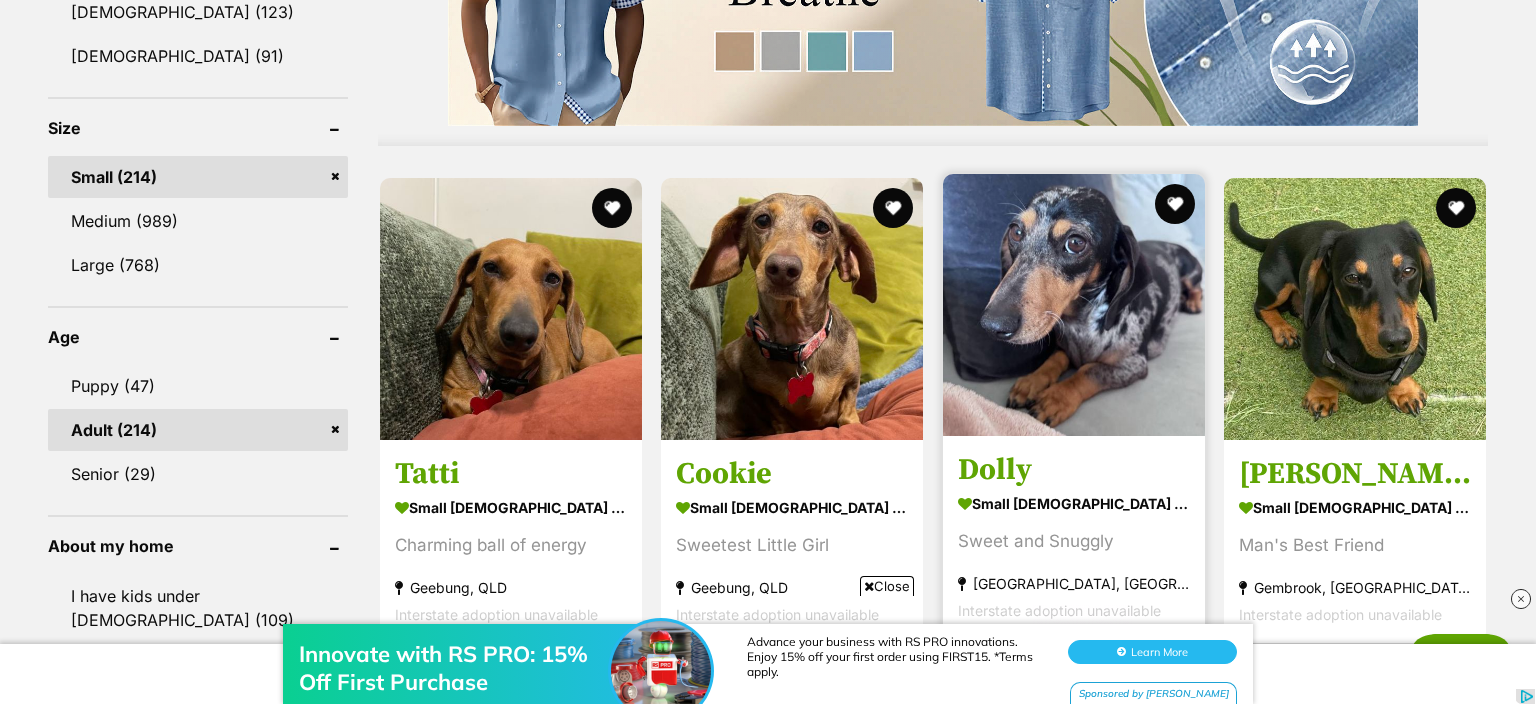 click at bounding box center [1074, 305] 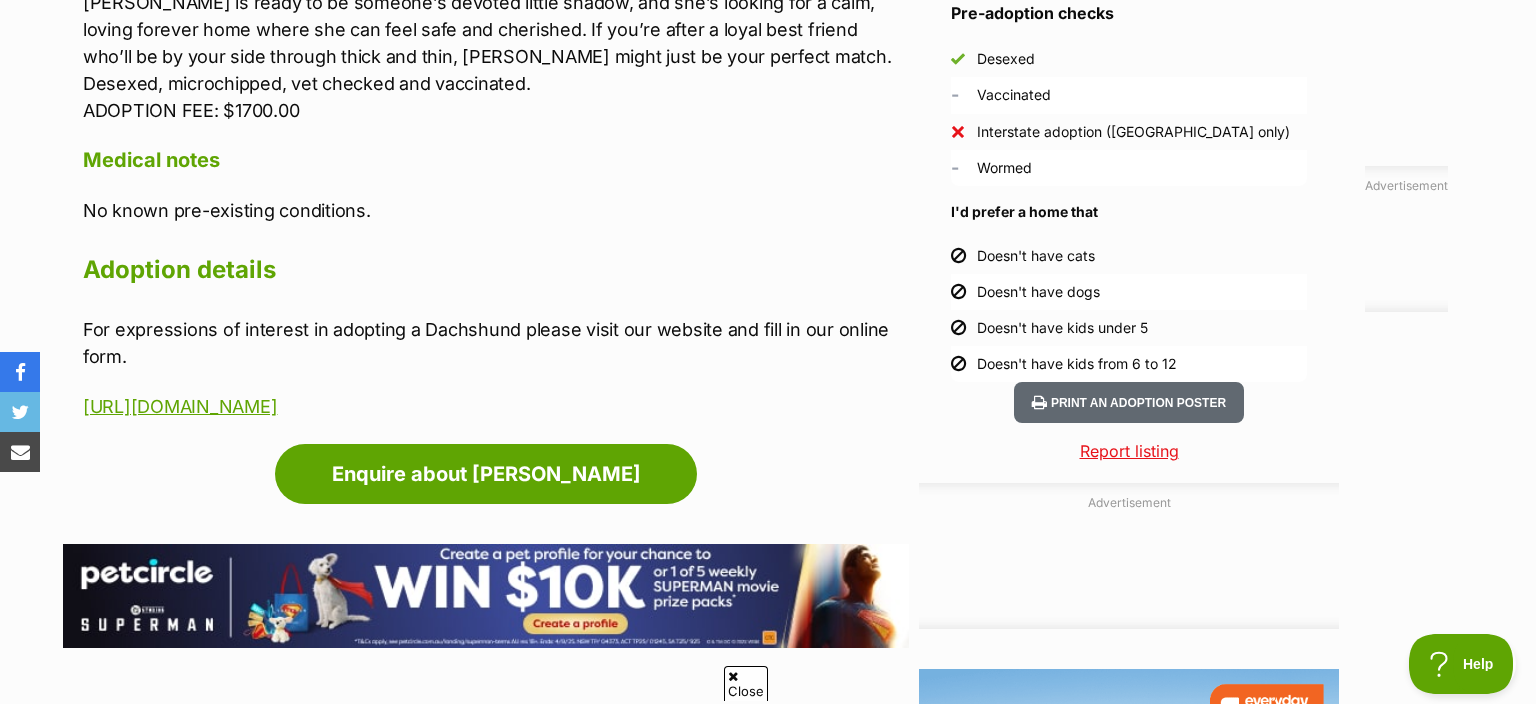 scroll, scrollTop: 0, scrollLeft: 0, axis: both 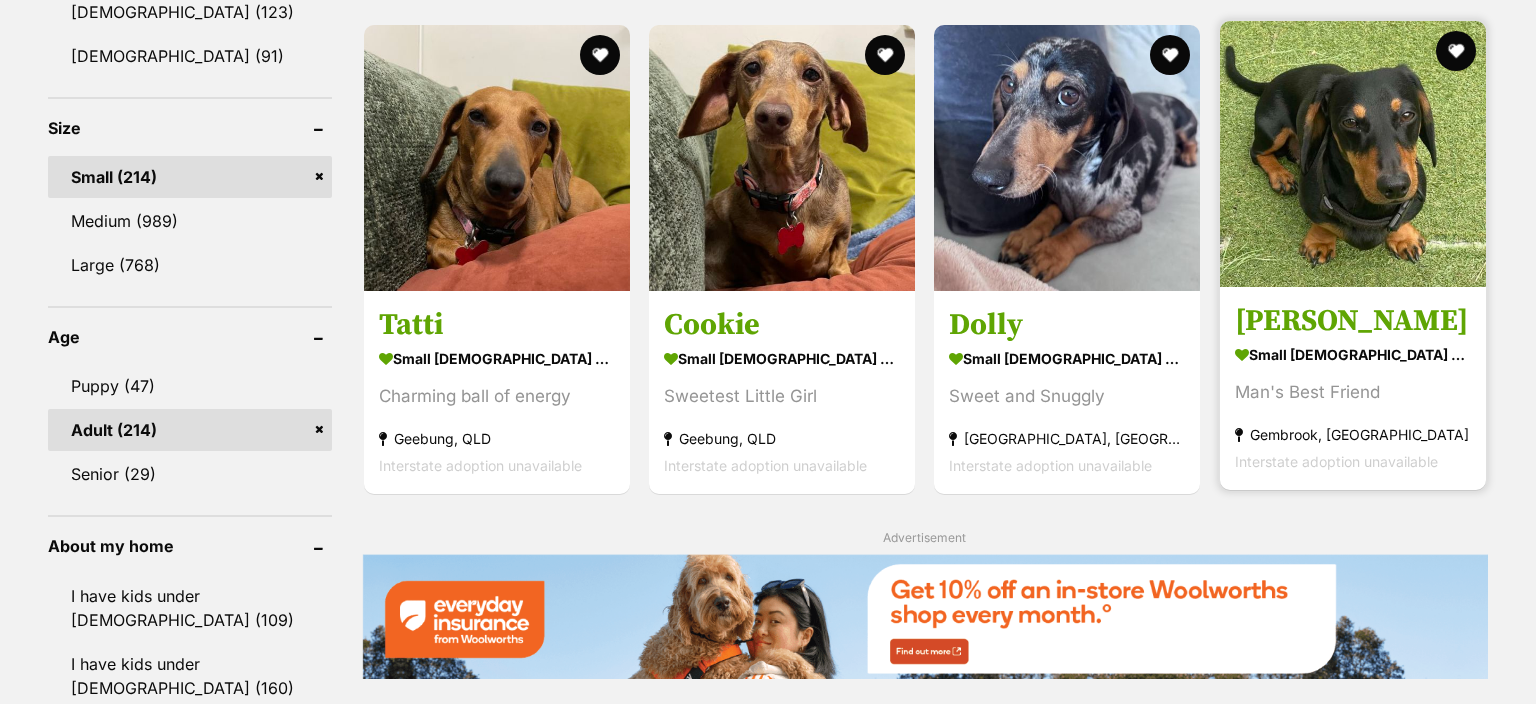 drag, startPoint x: 0, startPoint y: 0, endPoint x: 1274, endPoint y: 339, distance: 1318.3312 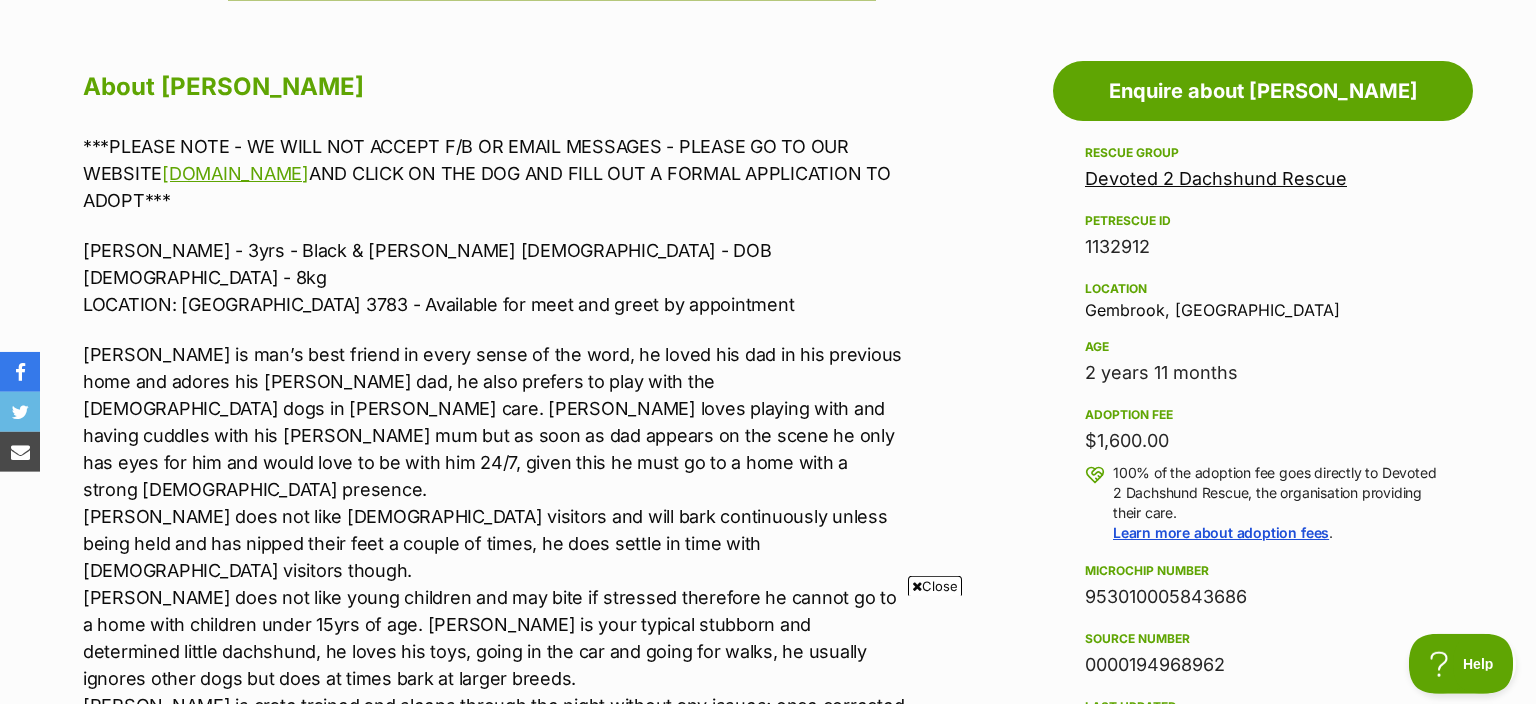scroll, scrollTop: 1056, scrollLeft: 0, axis: vertical 